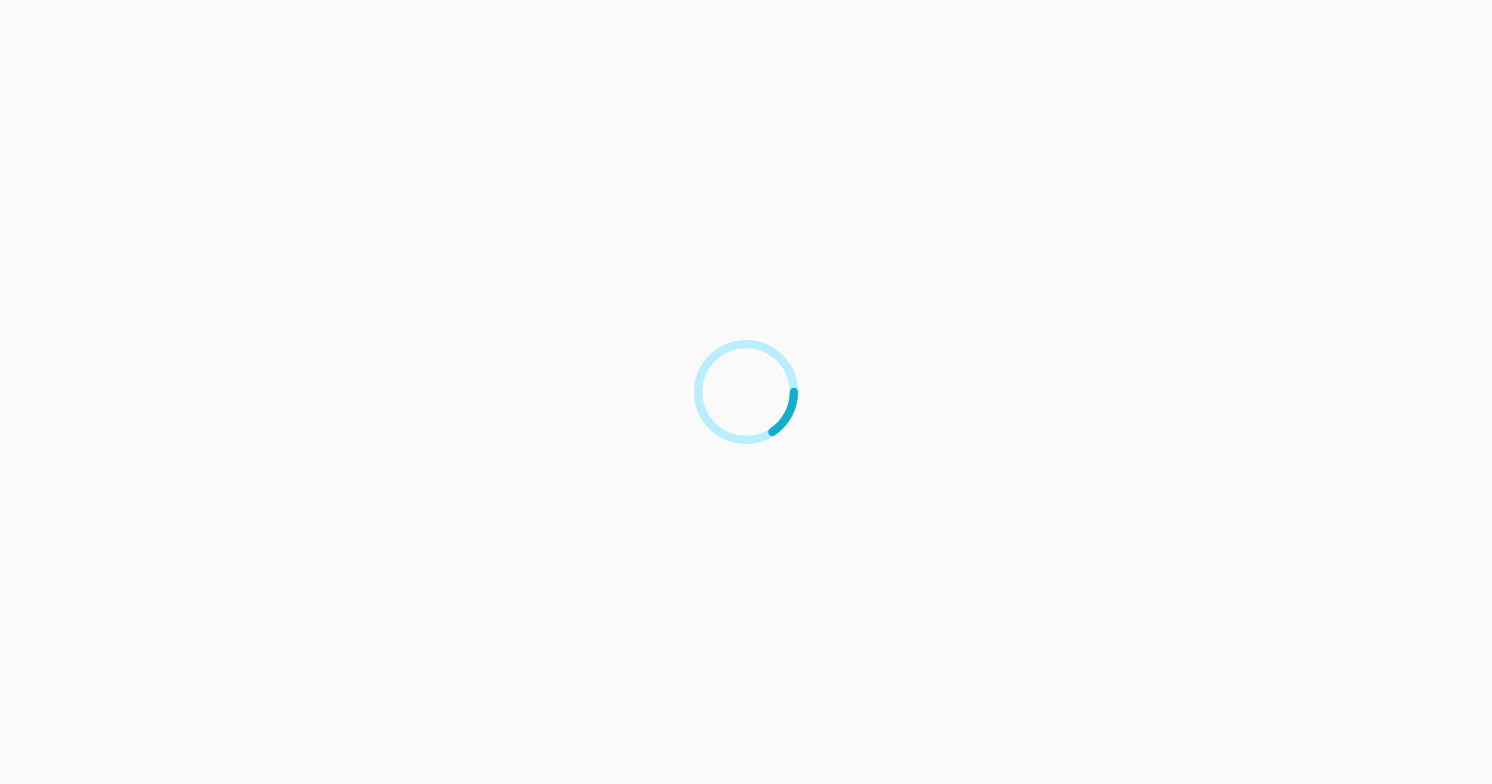 scroll, scrollTop: 0, scrollLeft: 0, axis: both 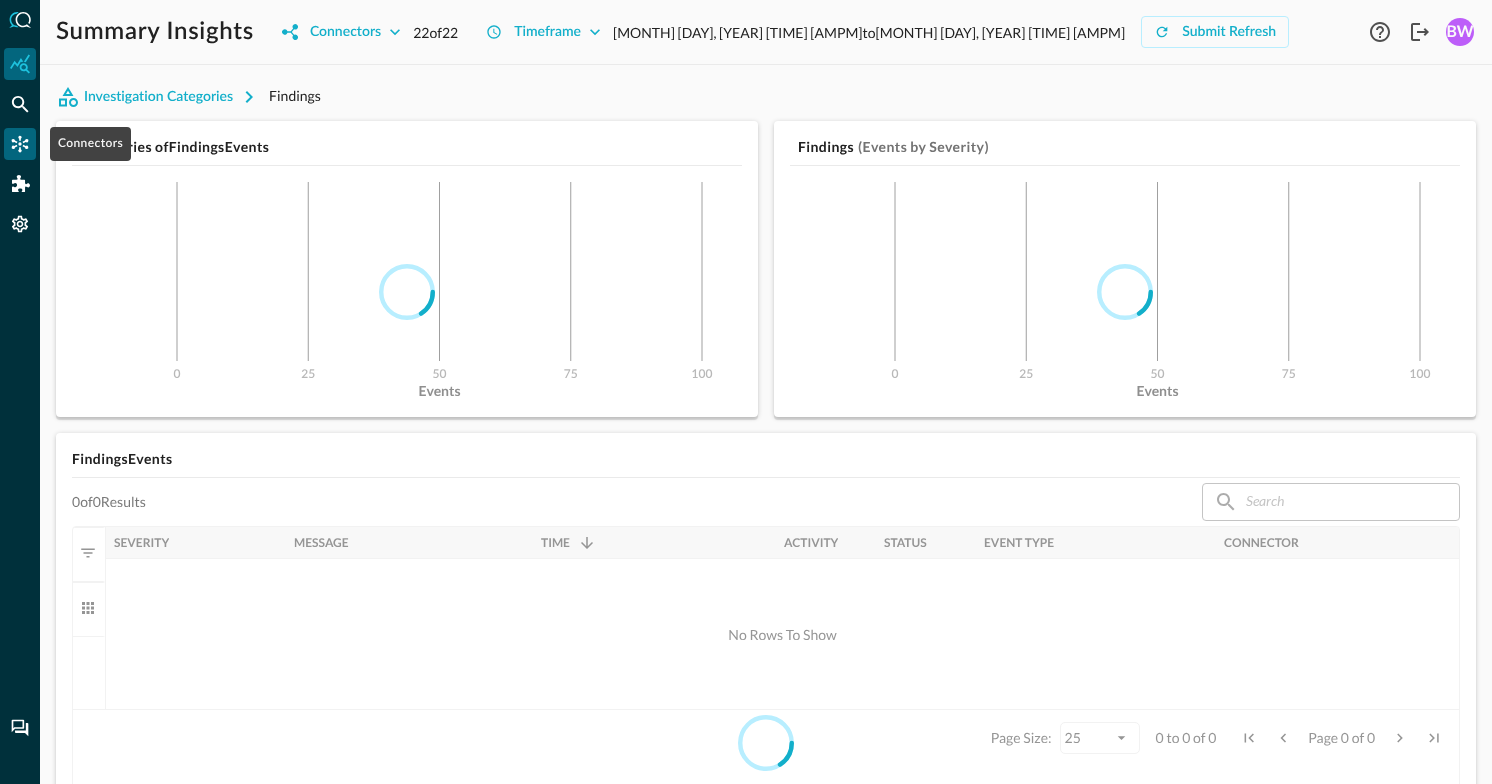 click 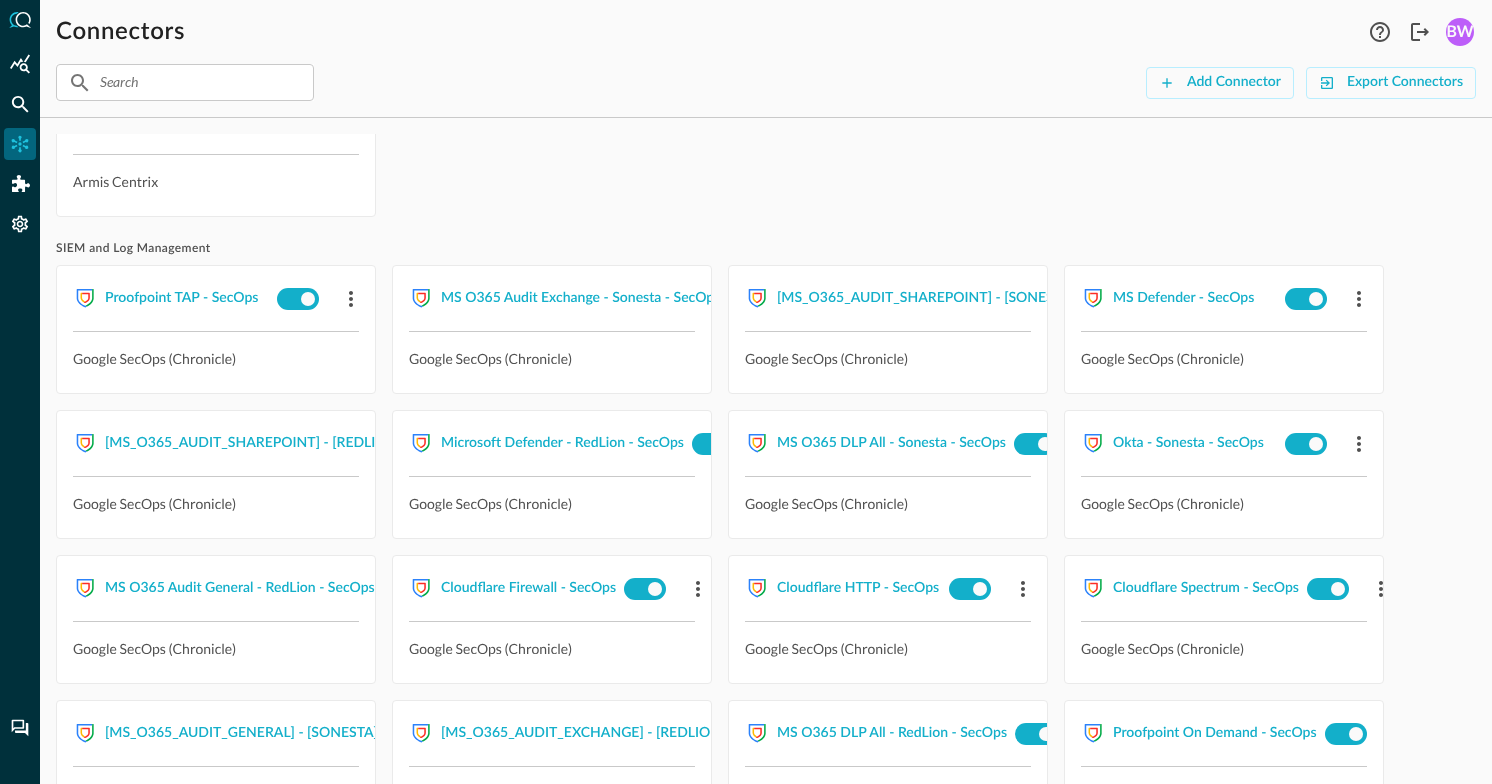 scroll, scrollTop: 633, scrollLeft: 0, axis: vertical 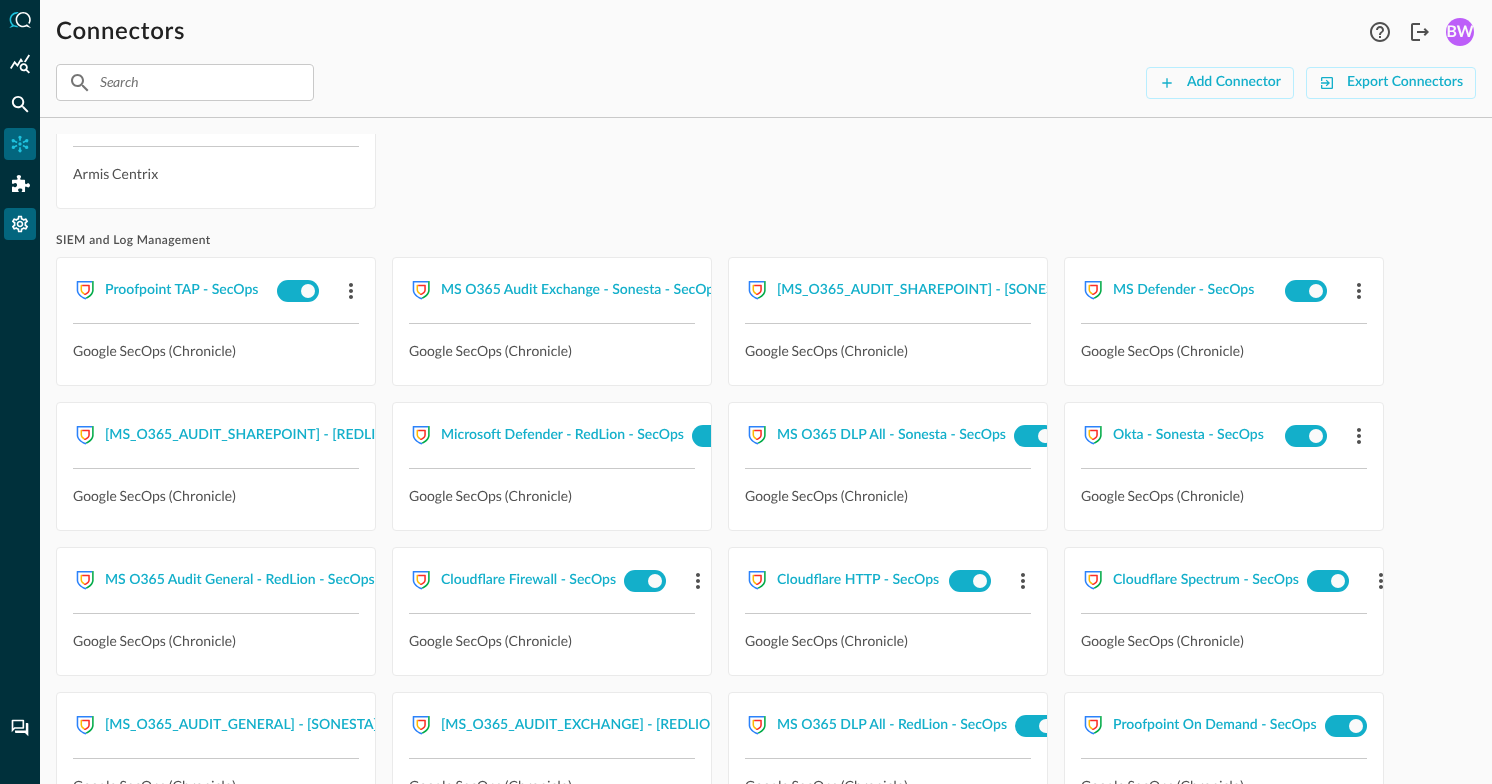 click 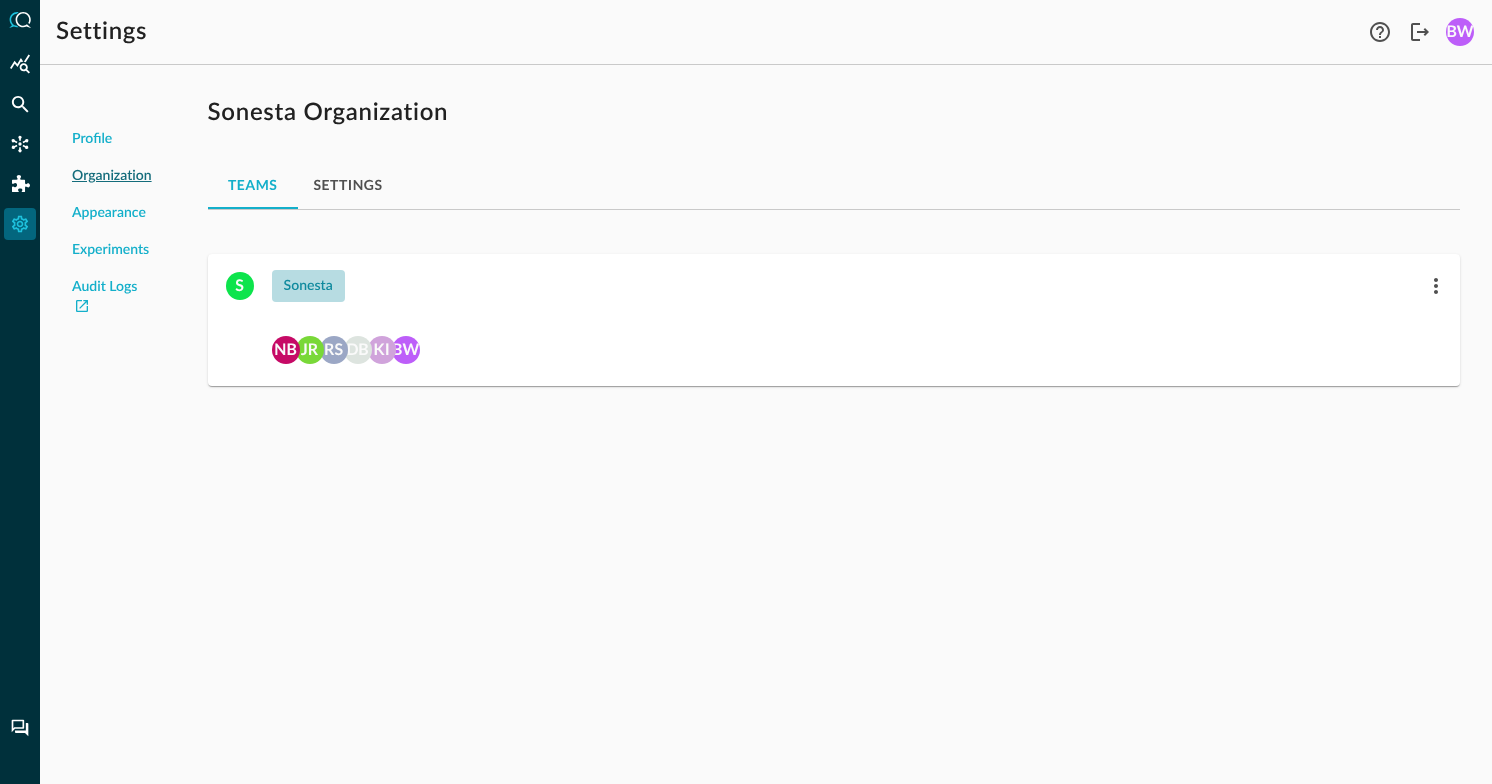 click on "Sonesta" at bounding box center [308, 286] 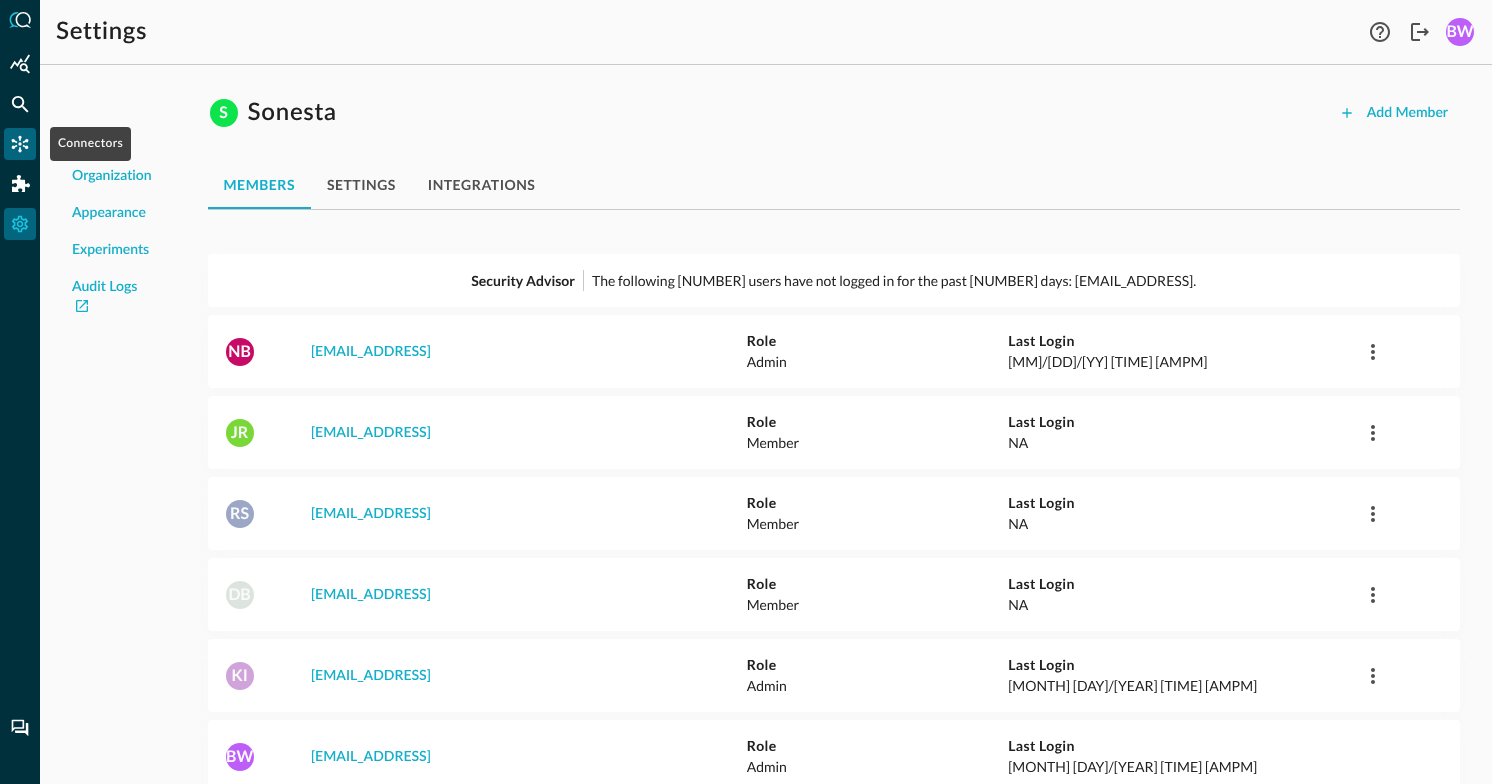 click 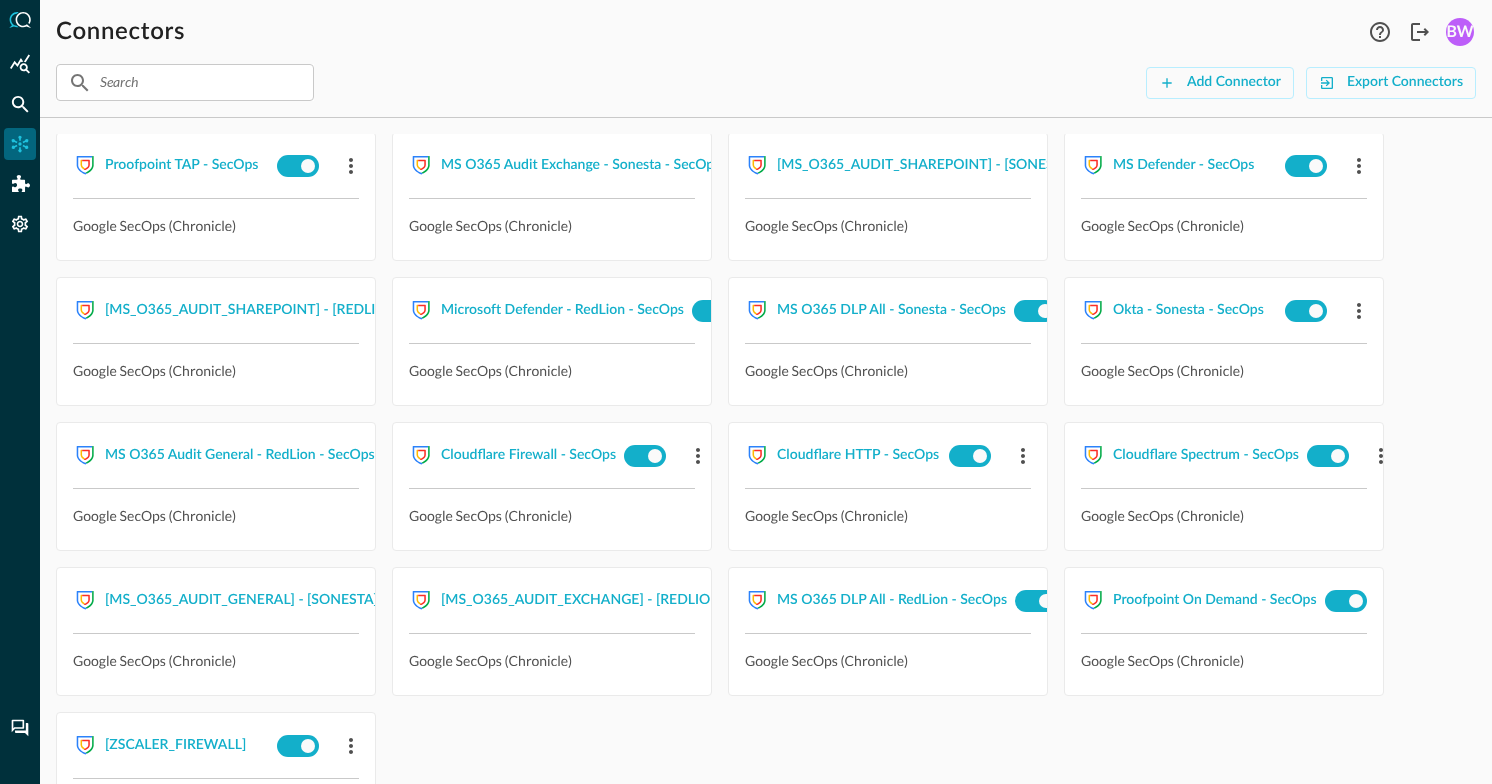 scroll, scrollTop: 938, scrollLeft: 0, axis: vertical 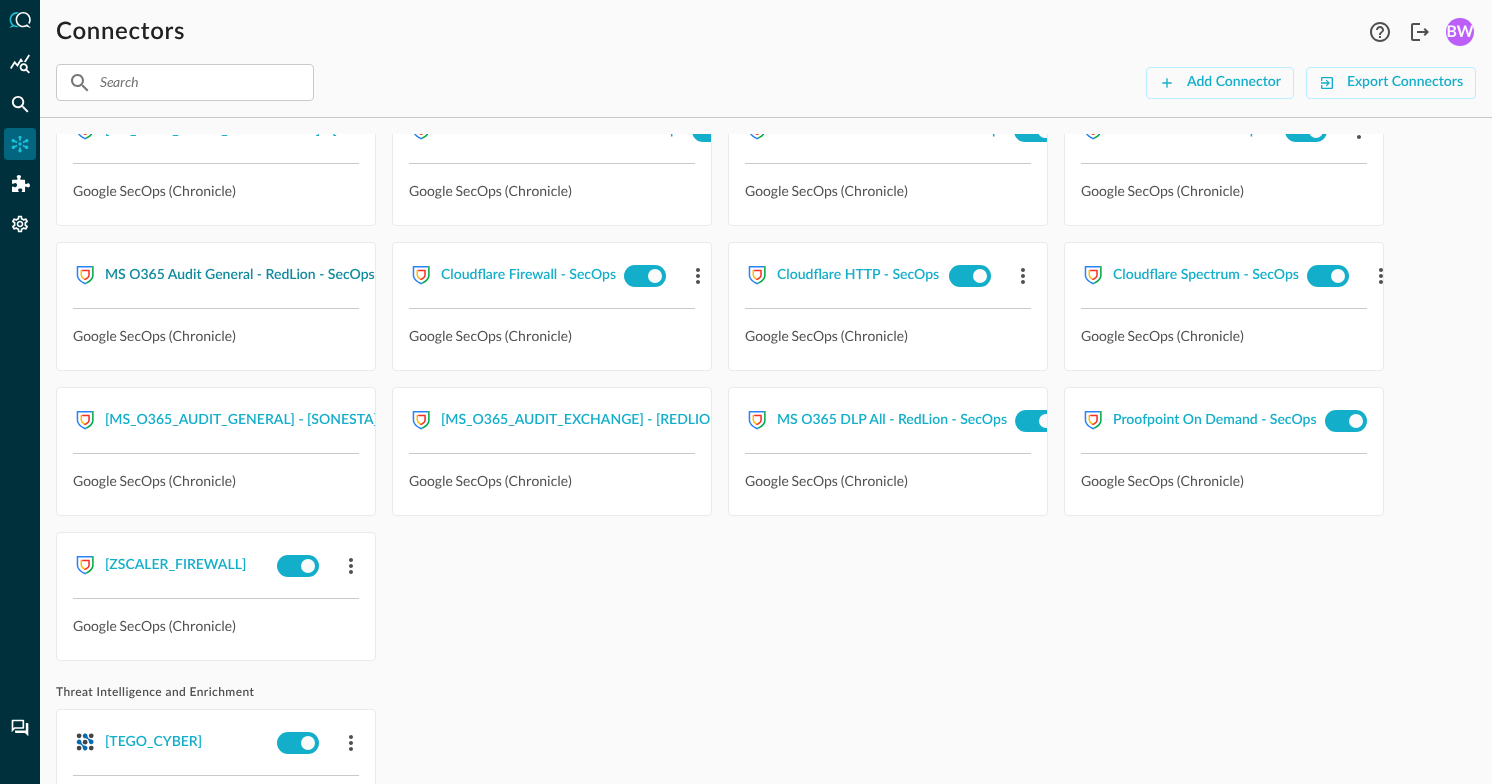 click on "MS O365 Audit General - RedLion - SecOps" at bounding box center [240, 275] 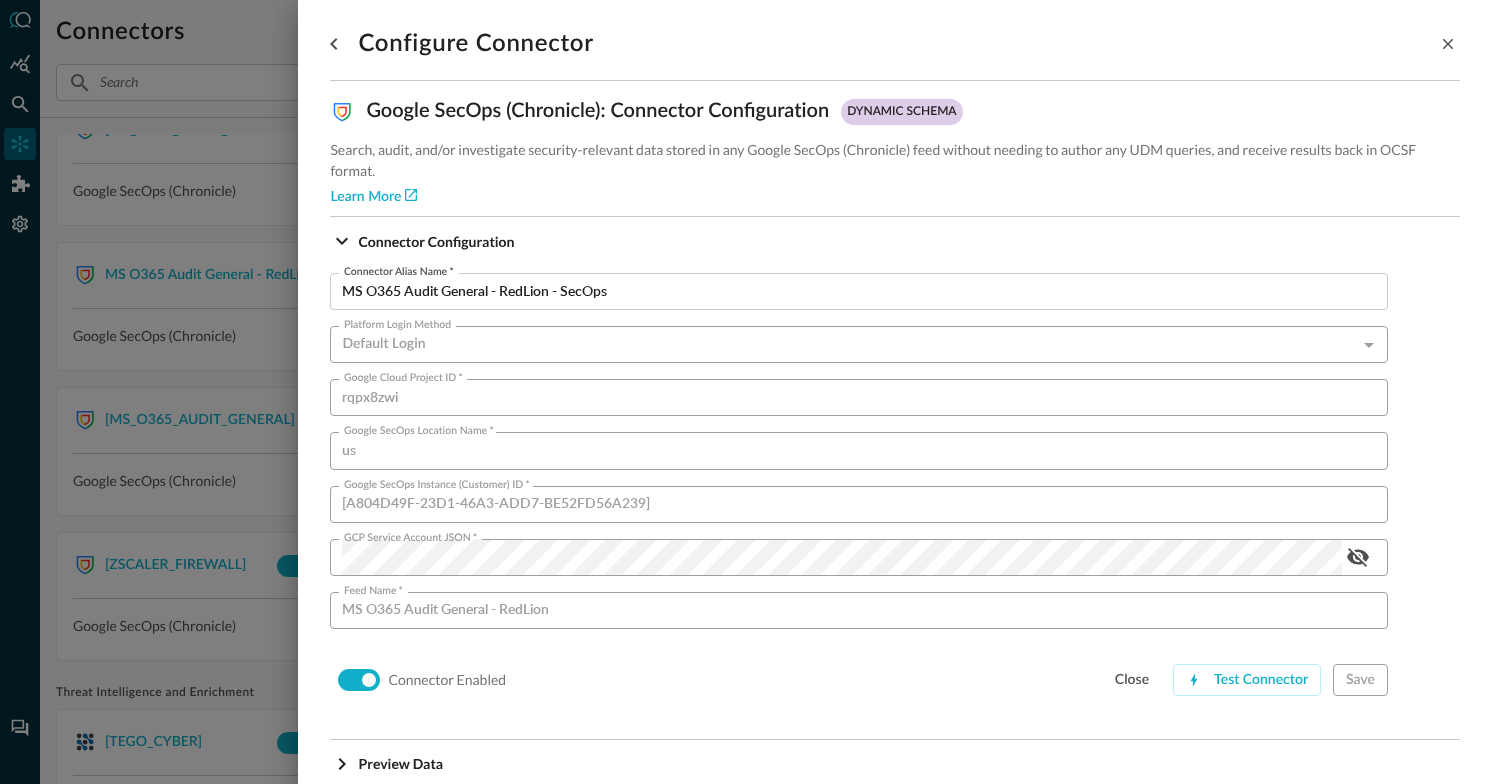 scroll, scrollTop: 85, scrollLeft: 0, axis: vertical 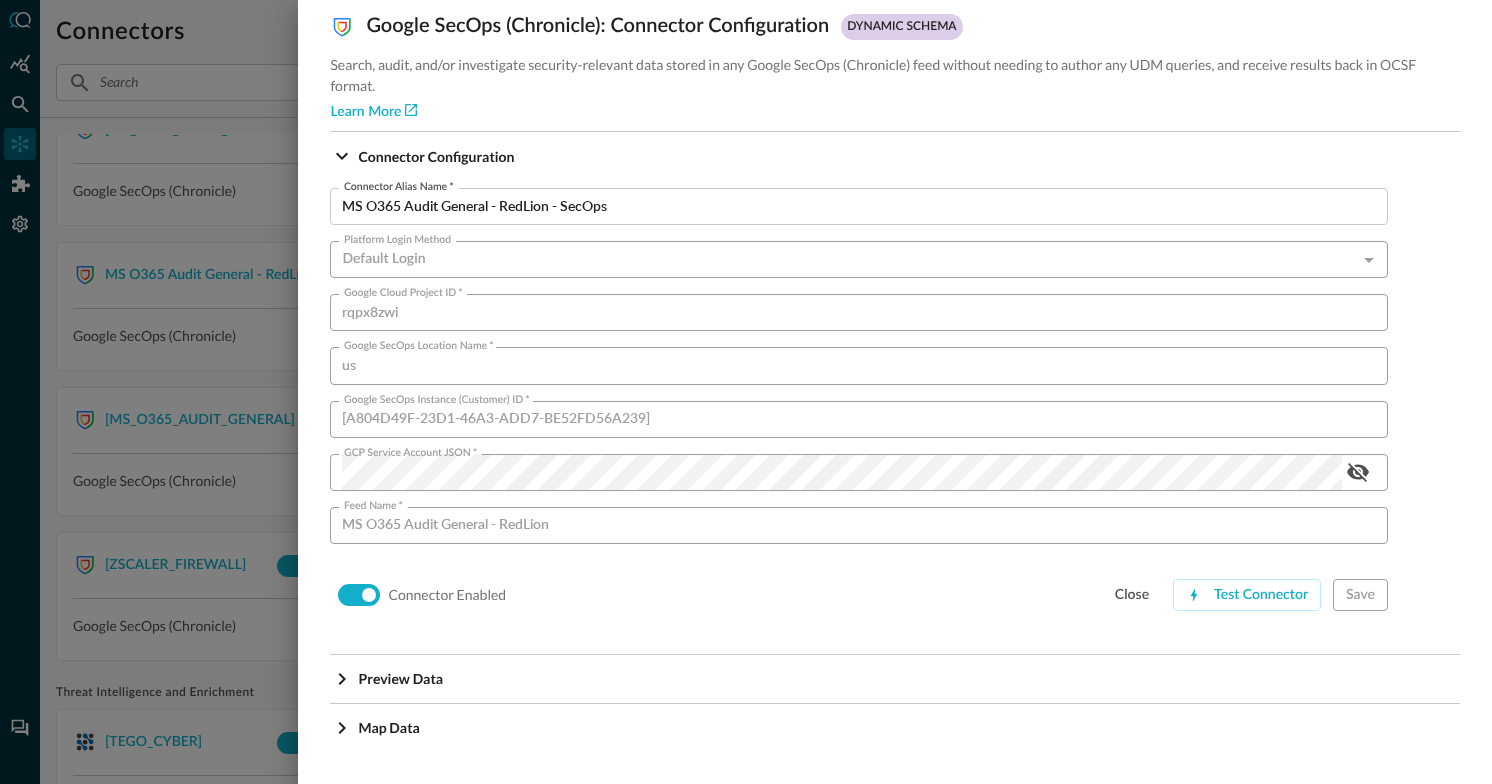 click at bounding box center [746, 392] 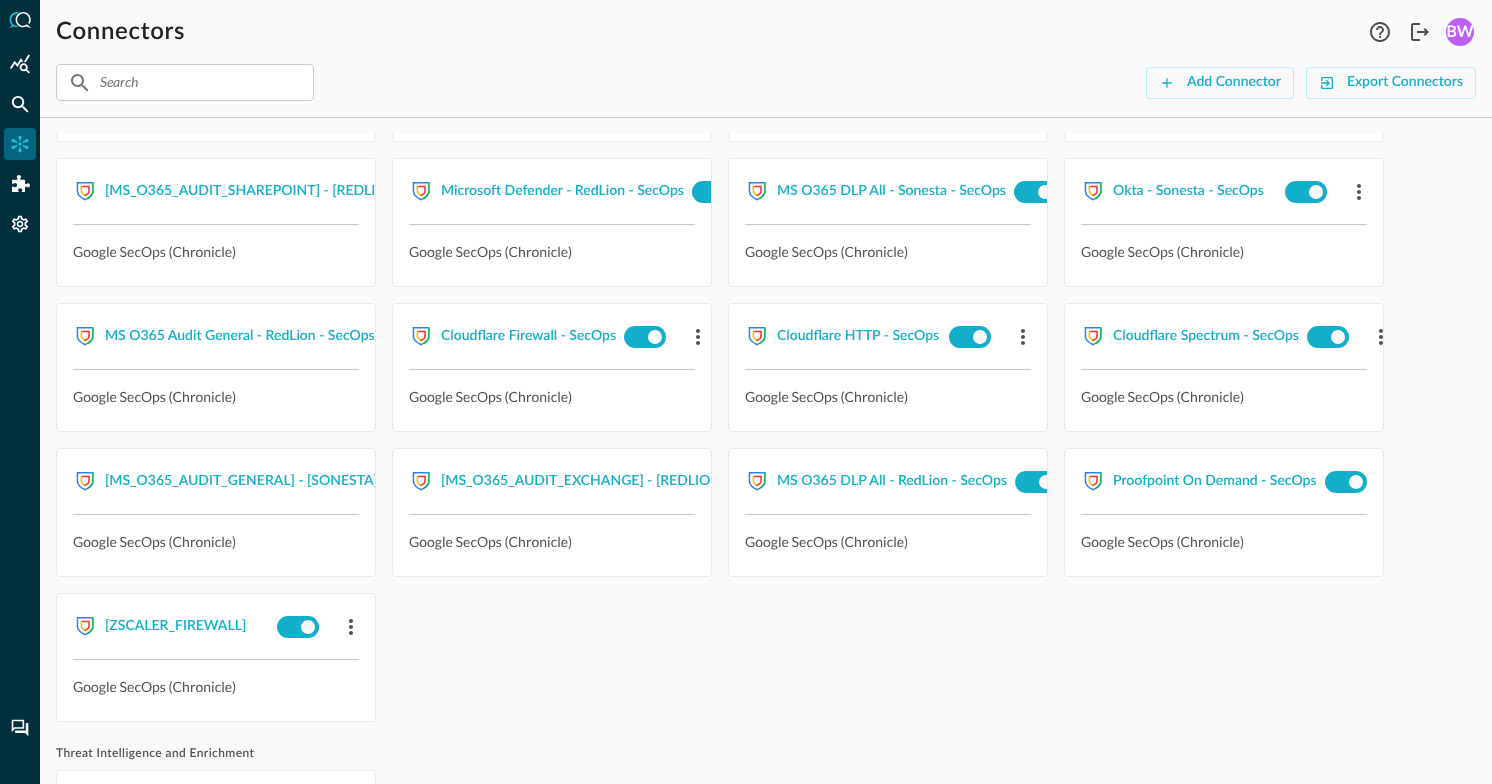 scroll, scrollTop: 872, scrollLeft: 0, axis: vertical 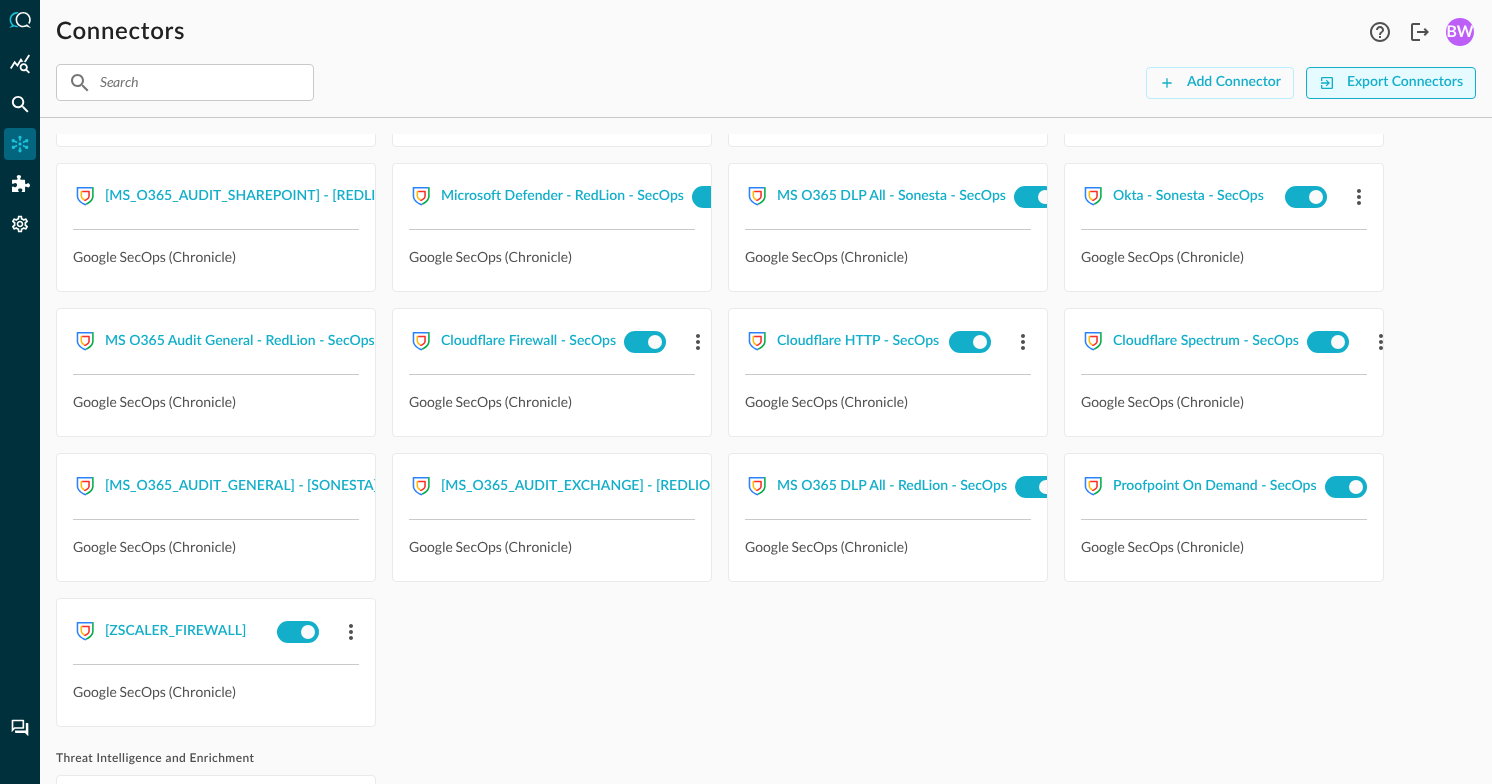 click on "Export Connectors" at bounding box center (1405, 82) 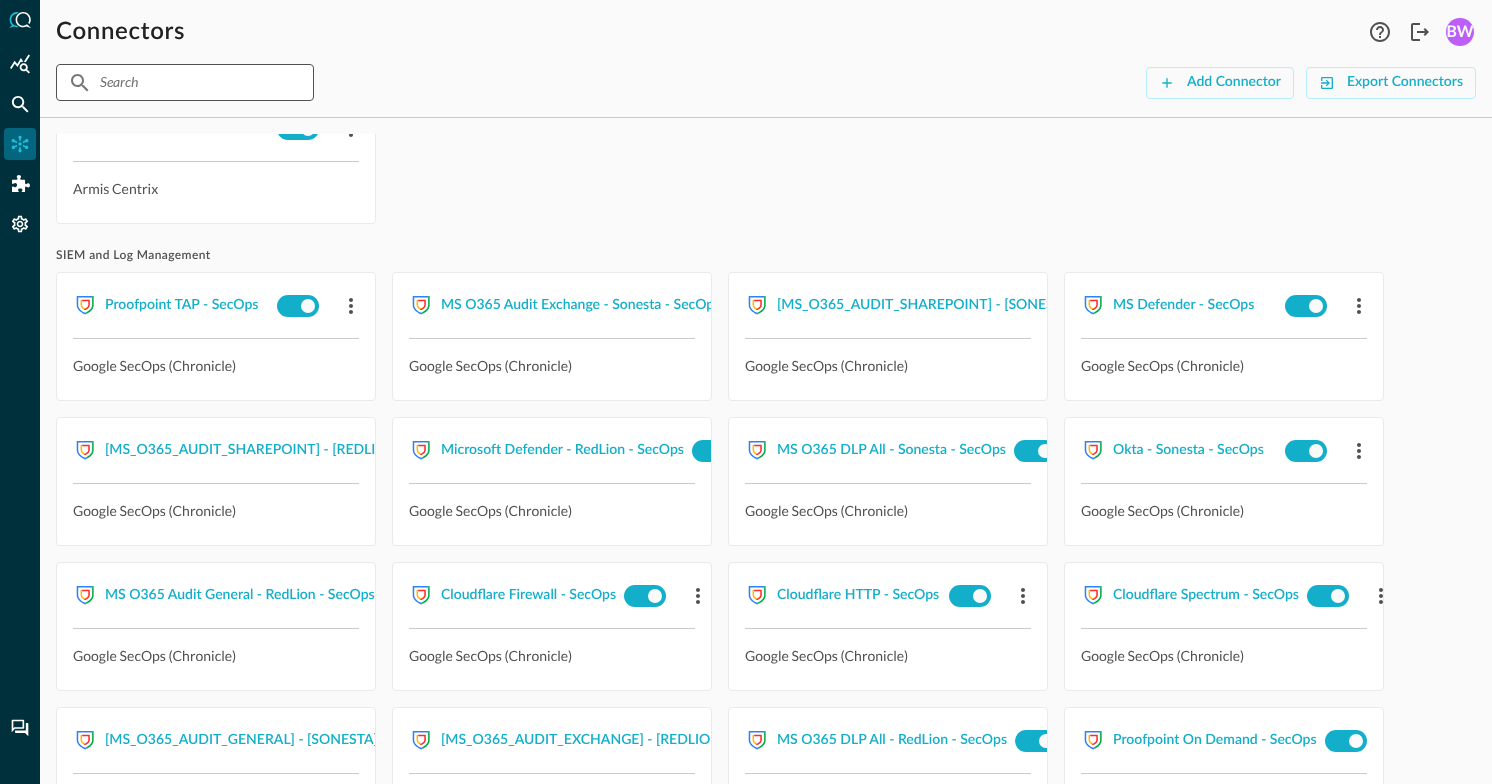 scroll, scrollTop: 866, scrollLeft: 0, axis: vertical 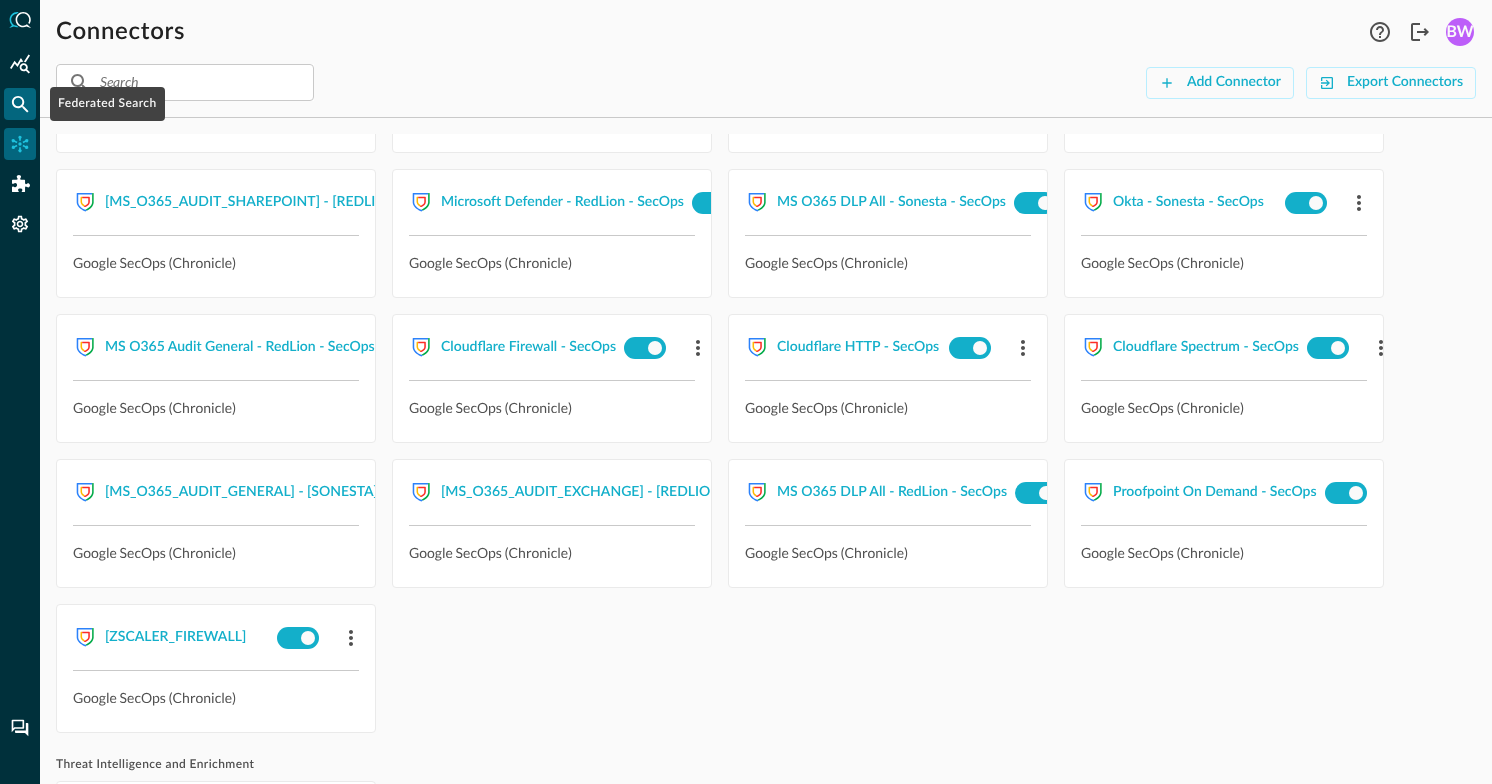 click 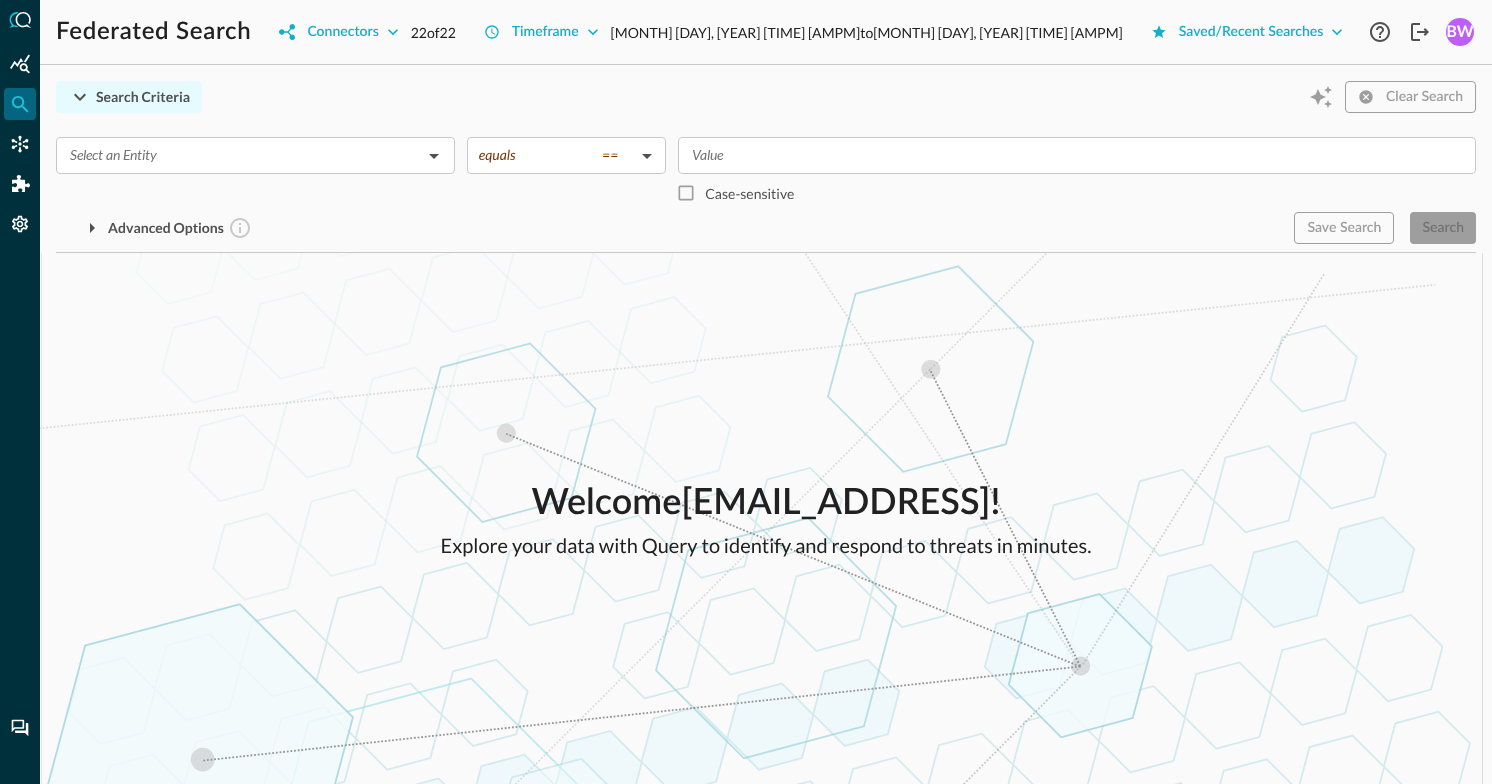 click 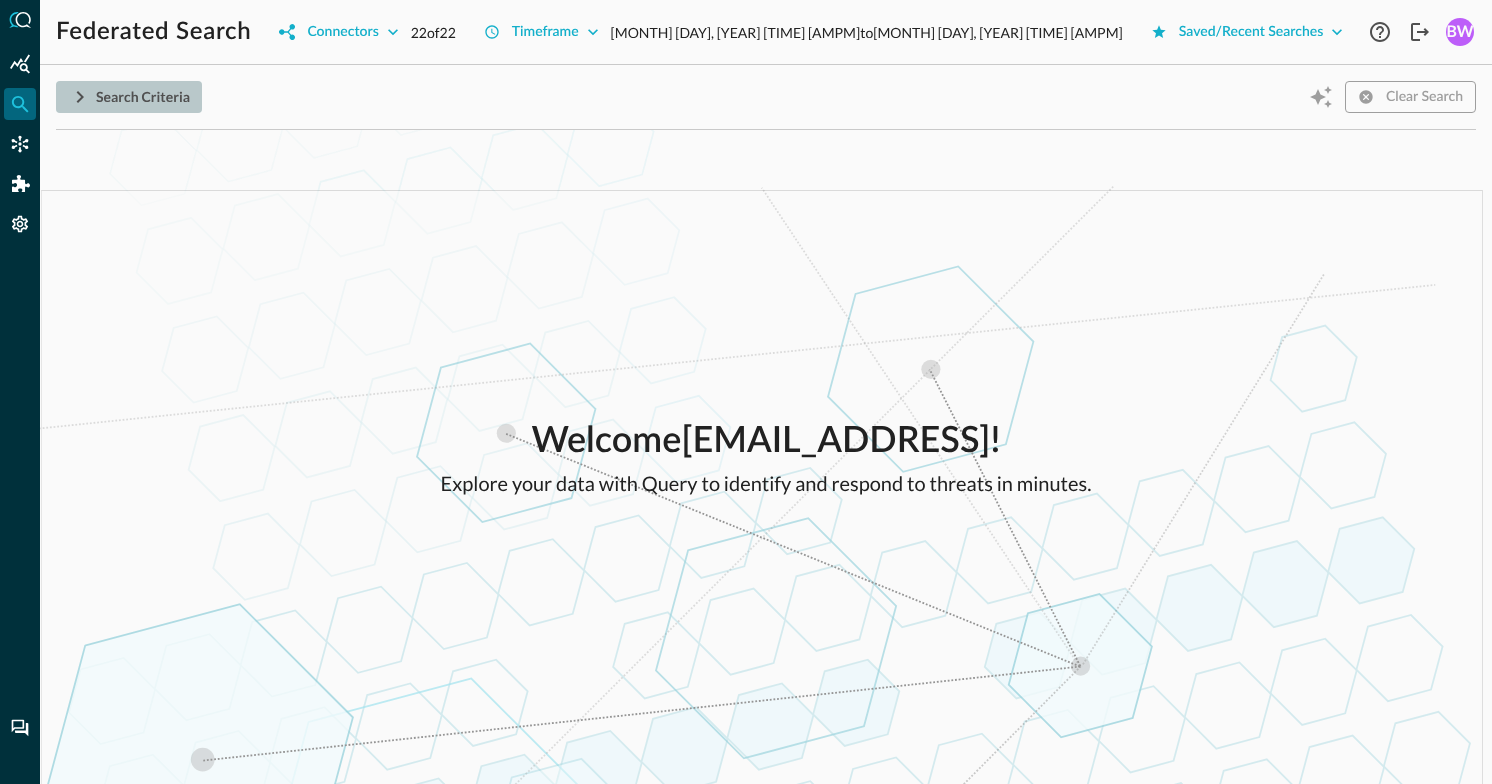 click 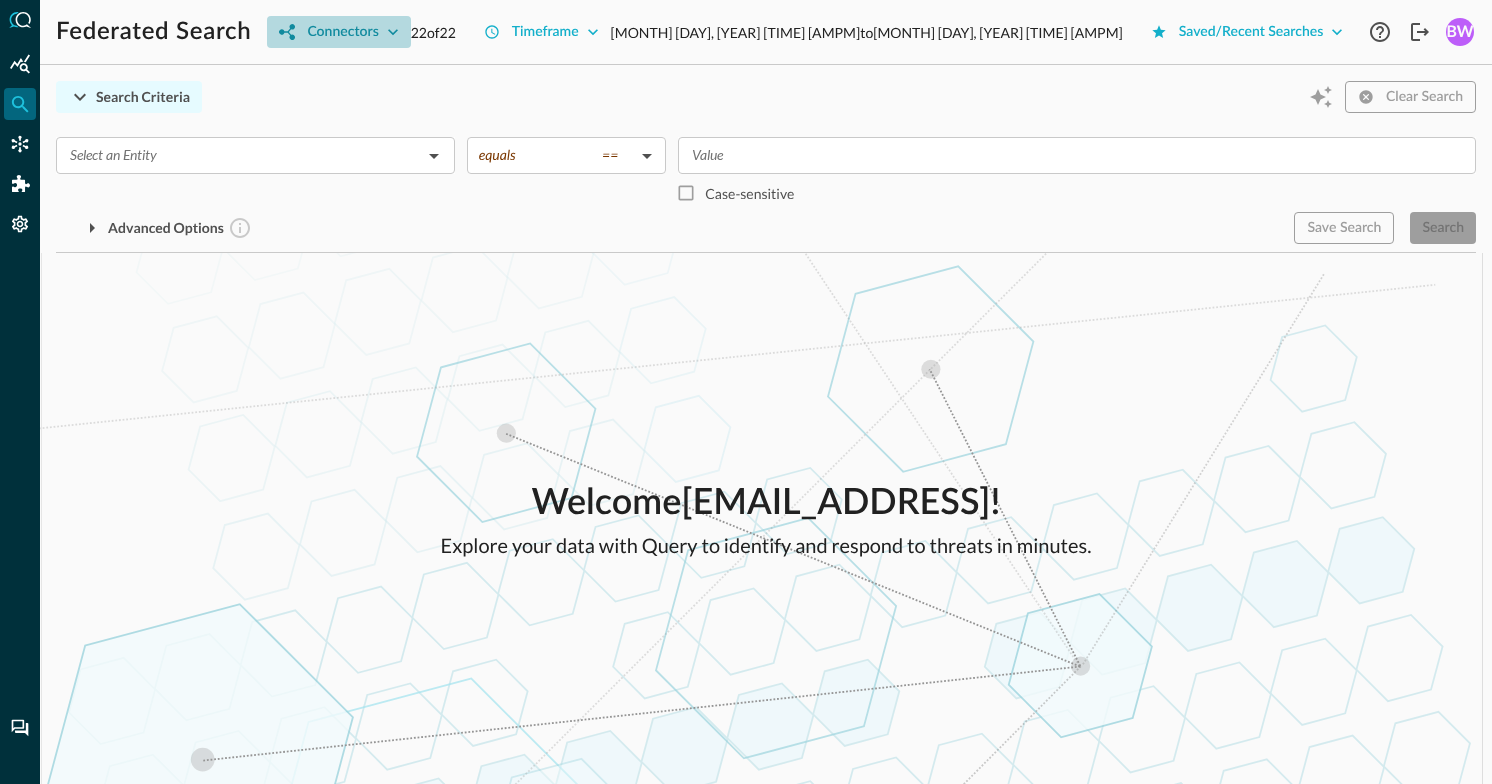 click on "Connectors" at bounding box center (342, 32) 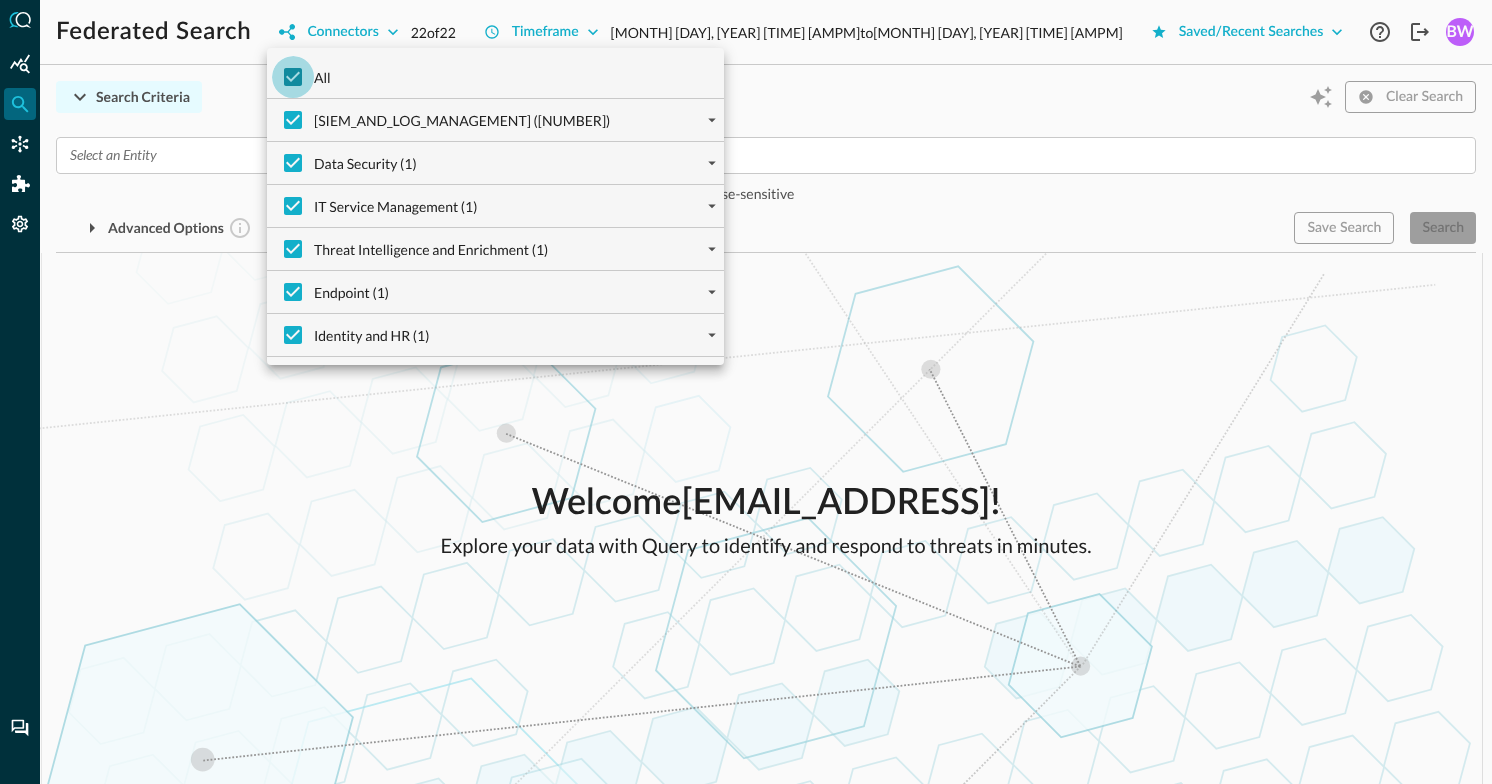 click on "All" at bounding box center [293, 77] 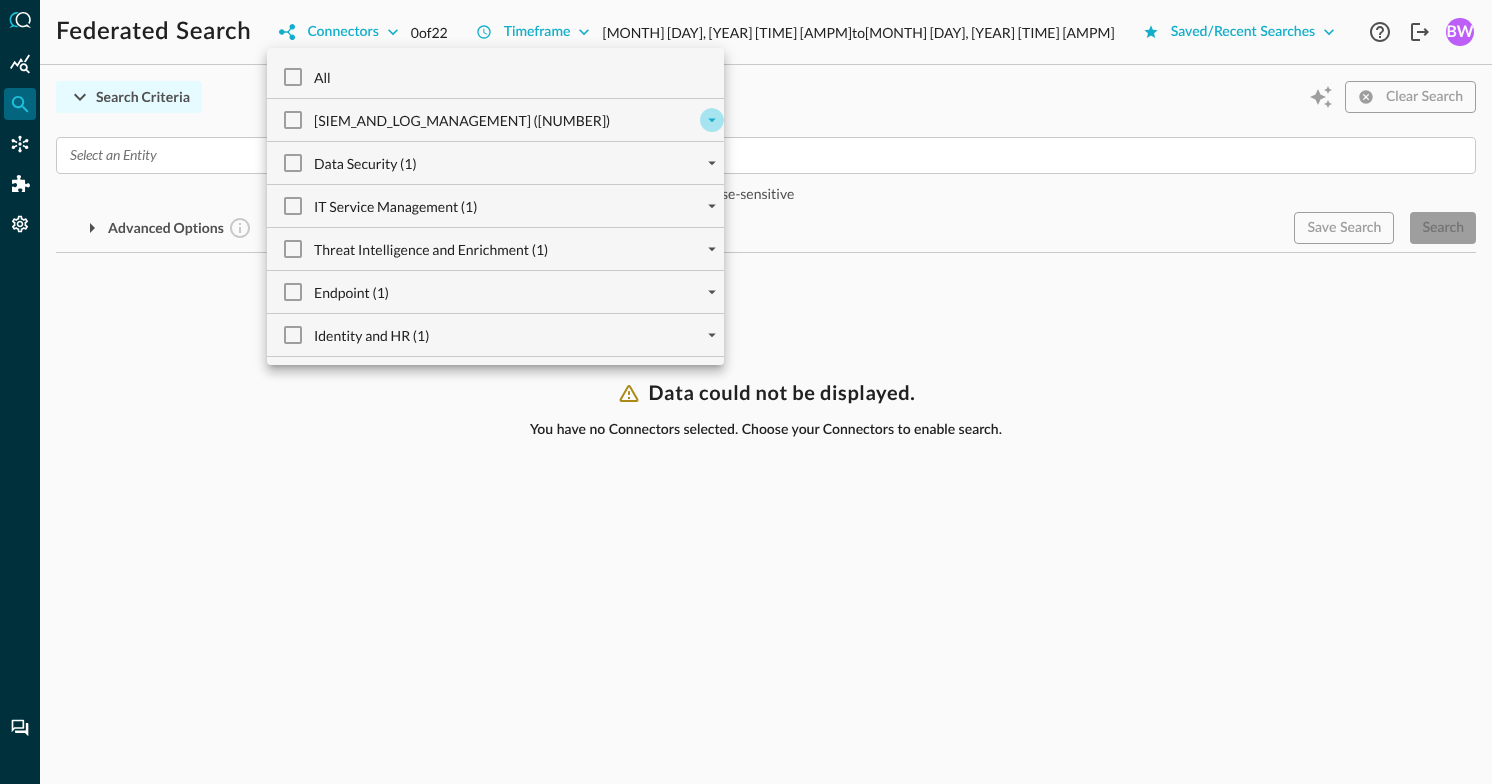 click 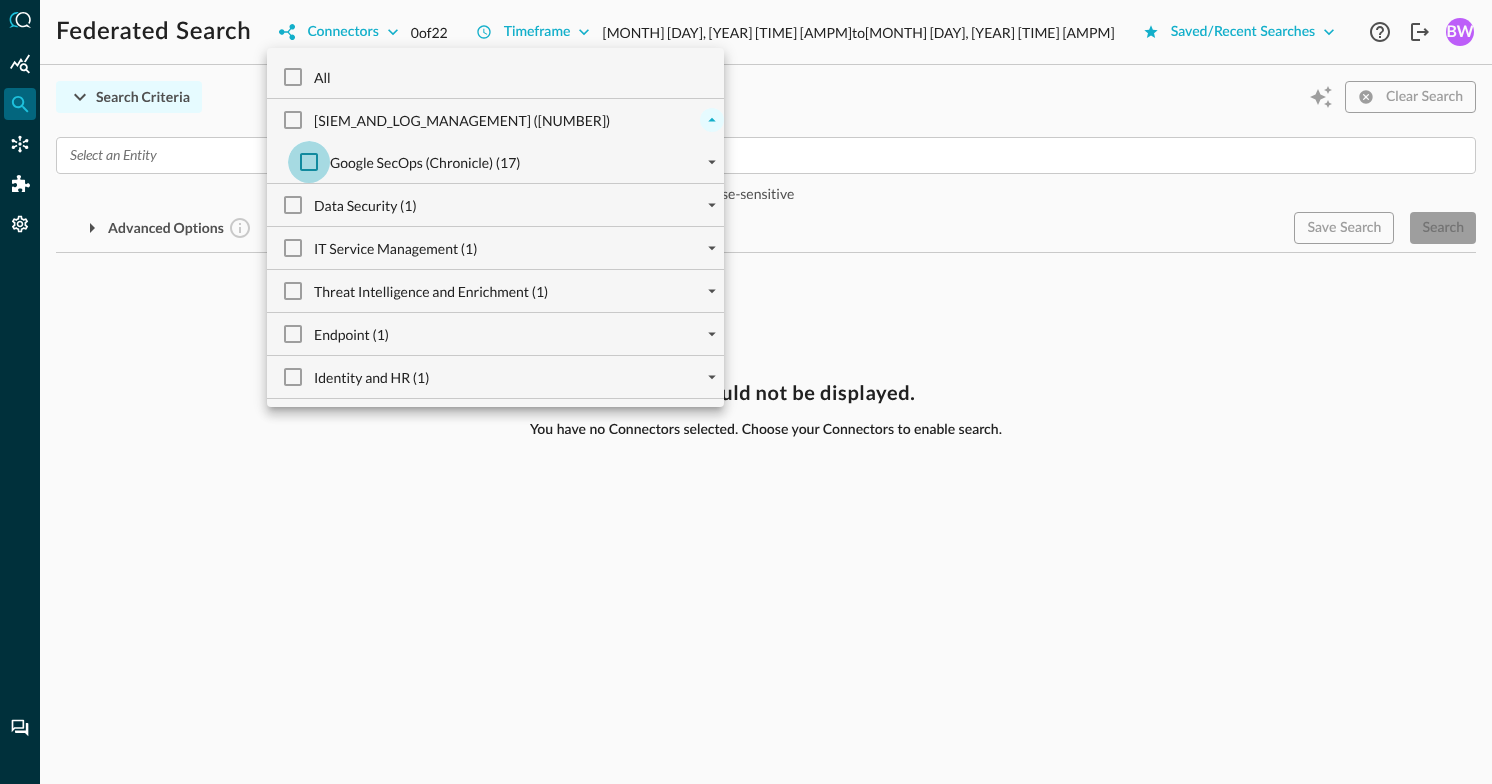 click on "Google SecOps (Chronicle) (17)" at bounding box center [309, 162] 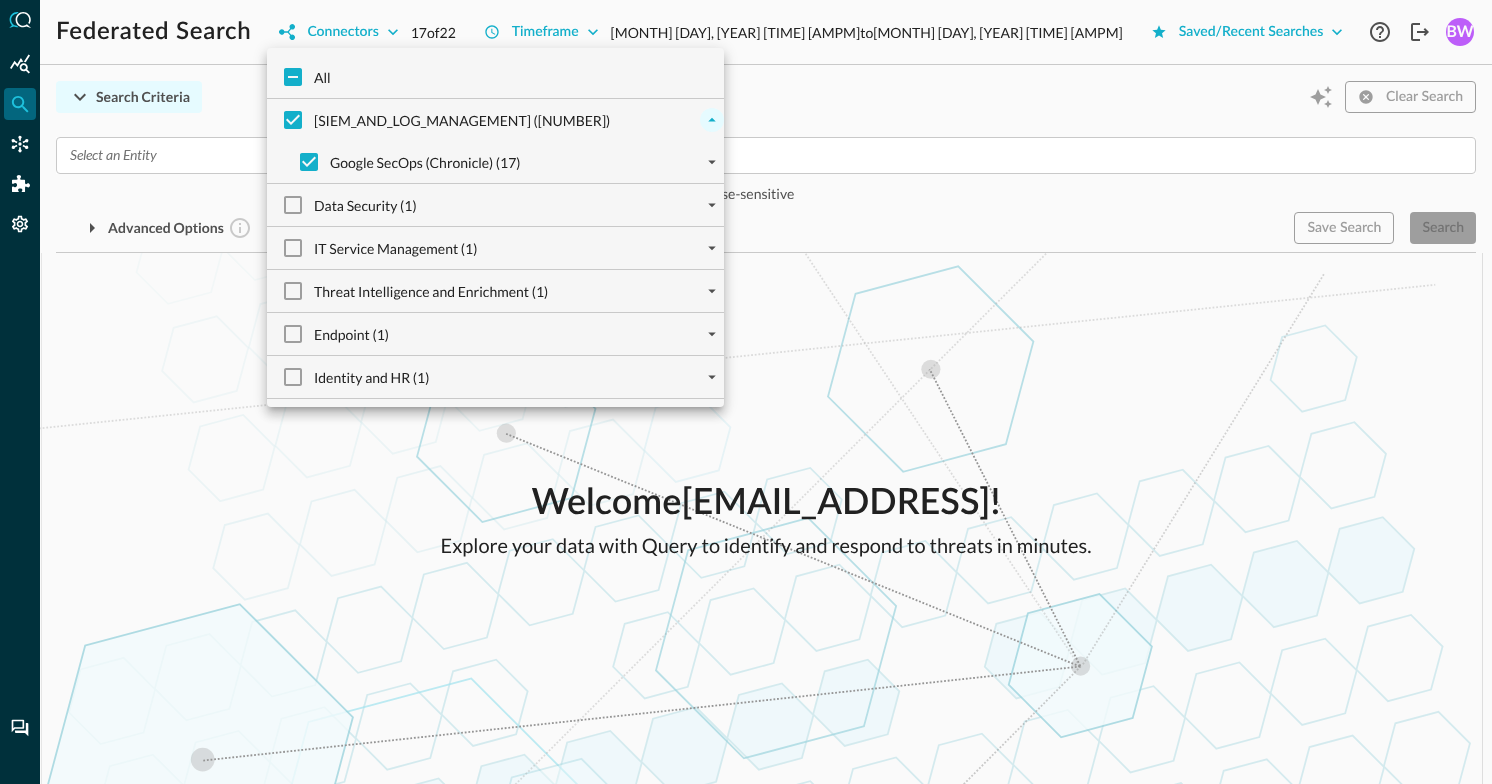 click at bounding box center [746, 392] 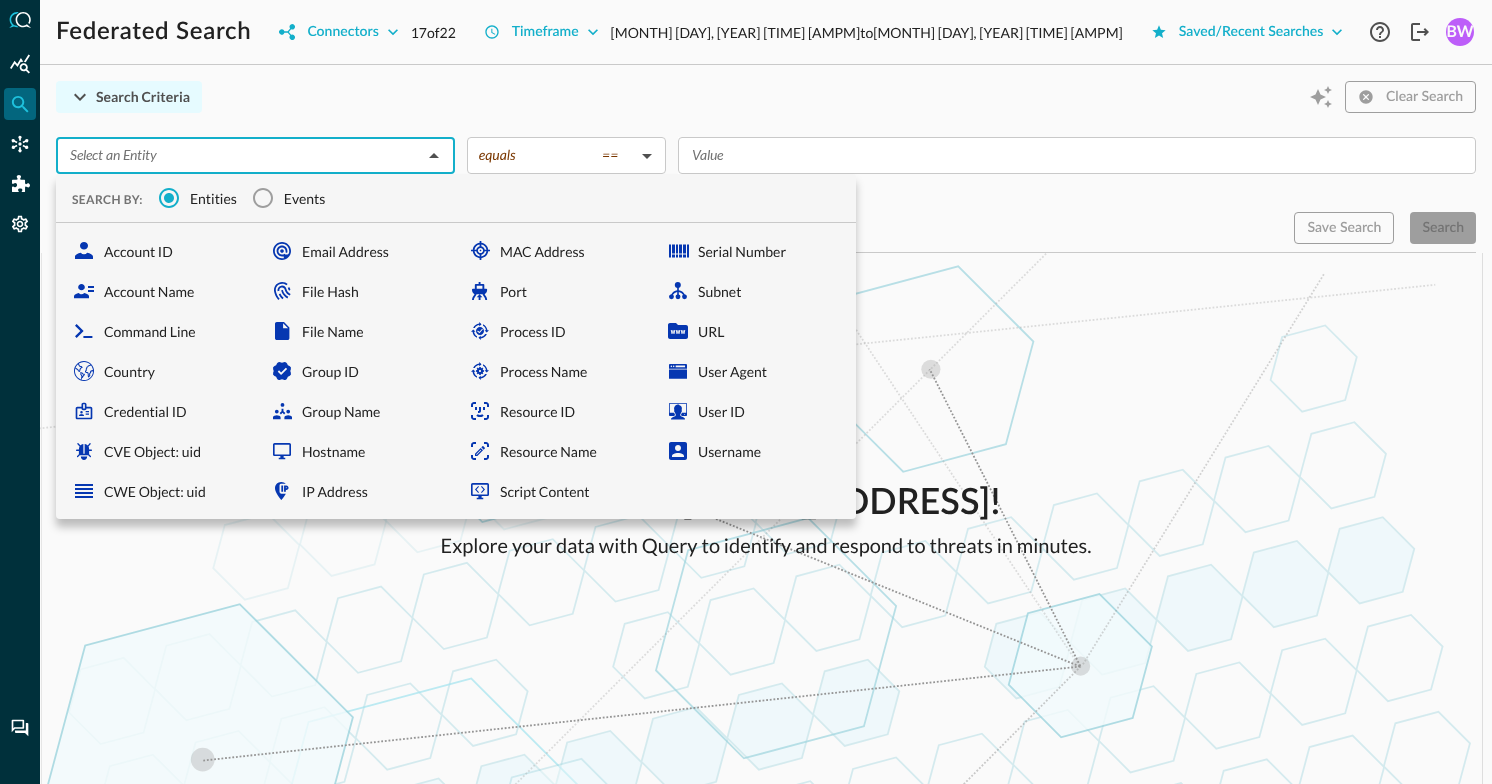 click at bounding box center (239, 155) 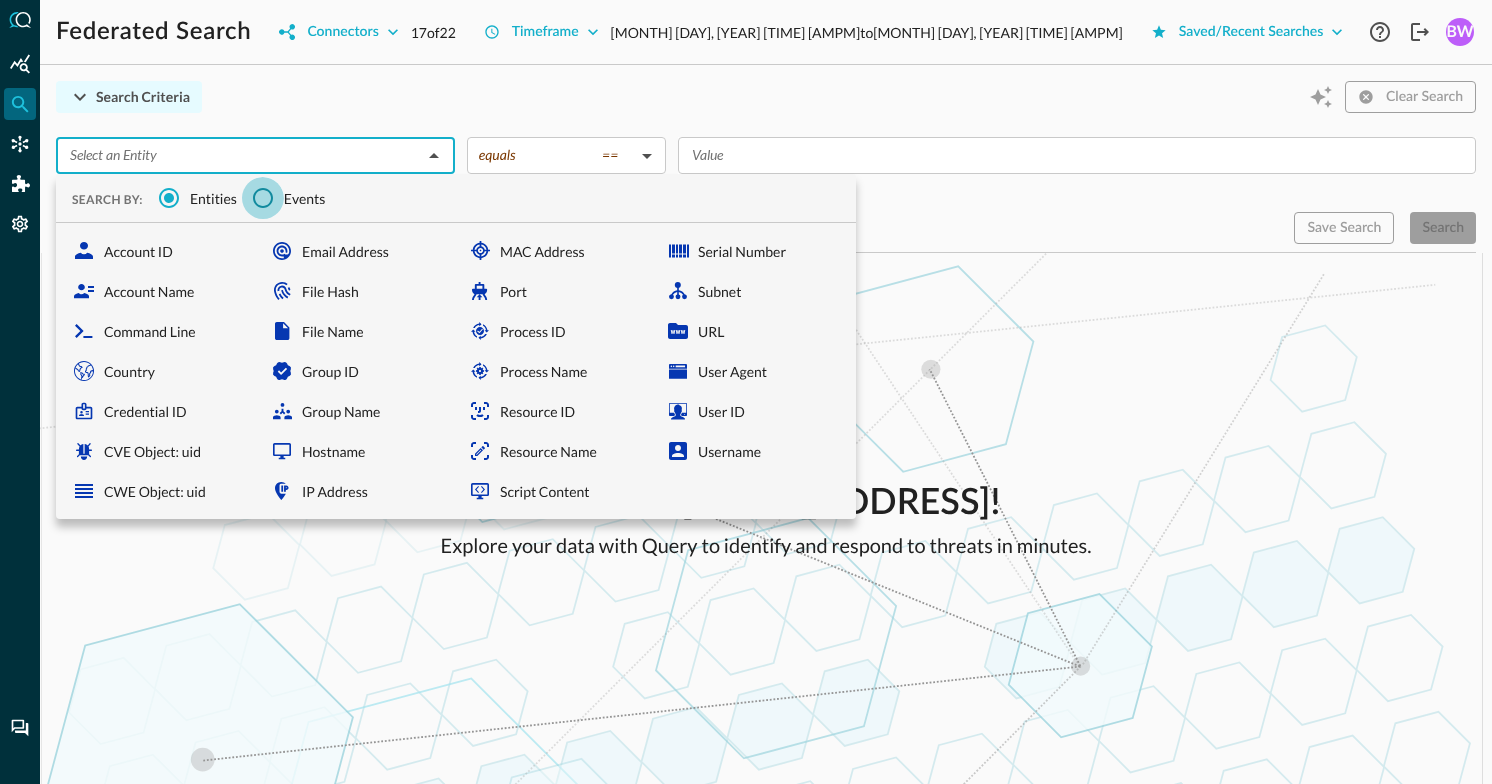 click on "Events" at bounding box center (263, 198) 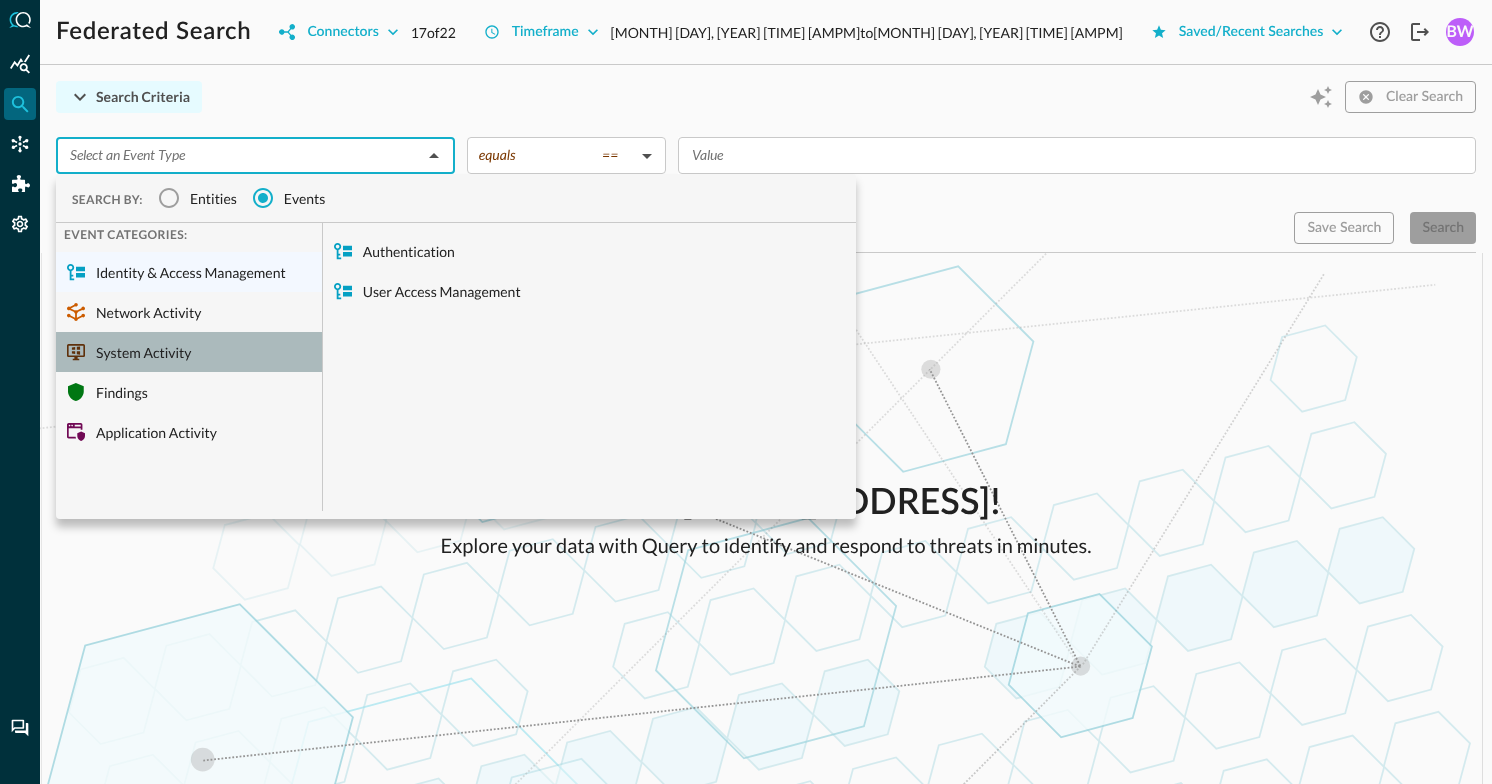 click on "System Activity" at bounding box center (189, 352) 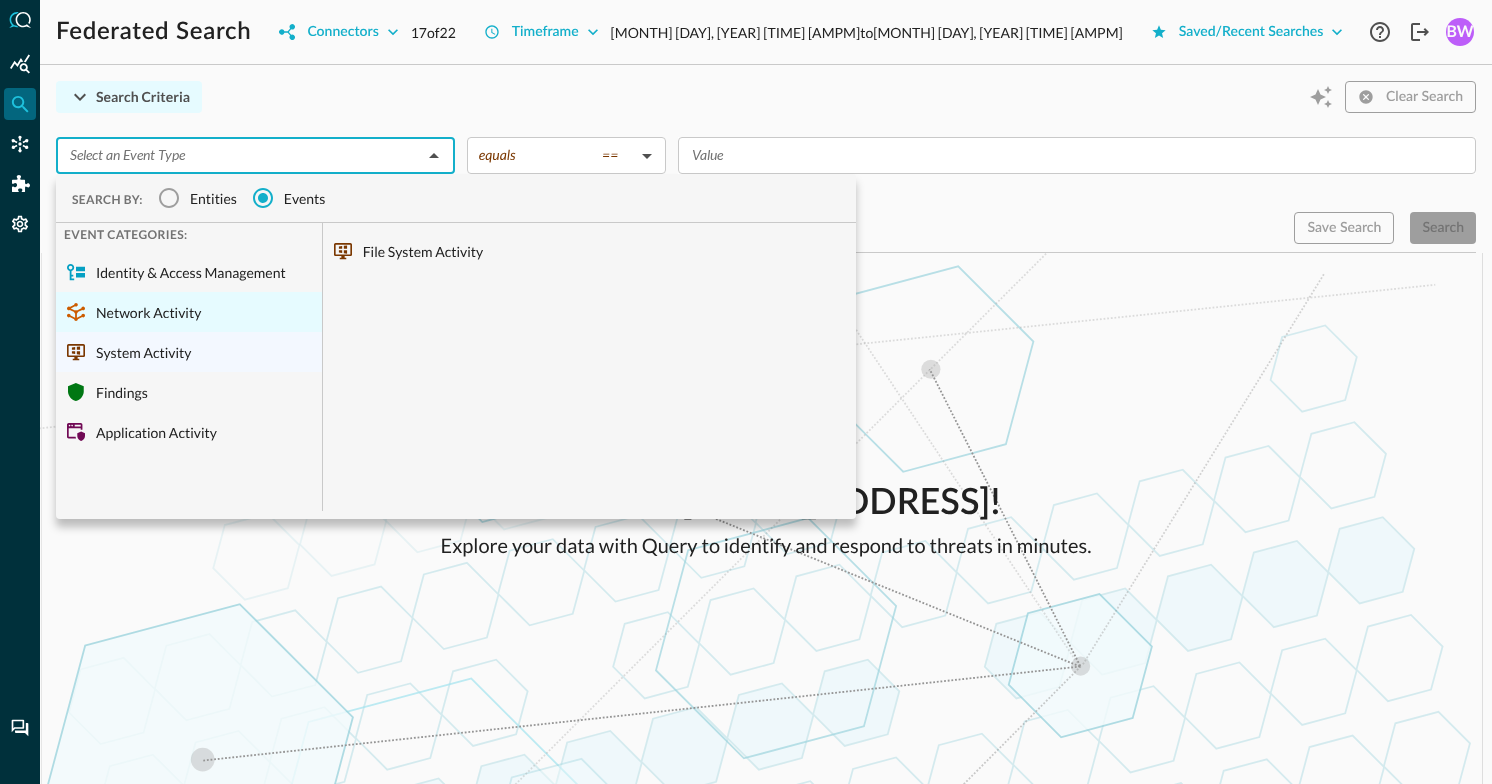 click on "Network Activity" at bounding box center (189, 312) 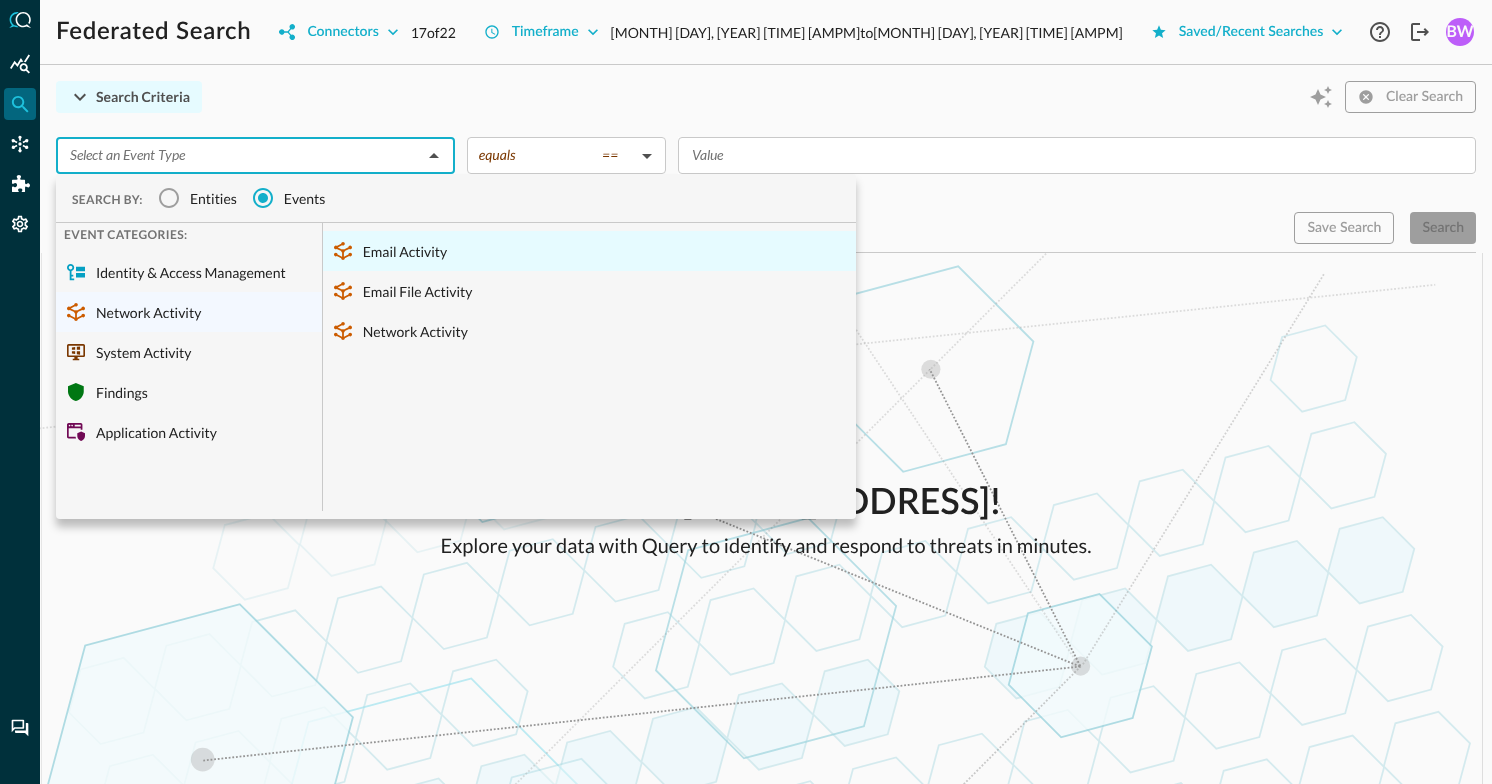 click on "Email Activity" at bounding box center [589, 251] 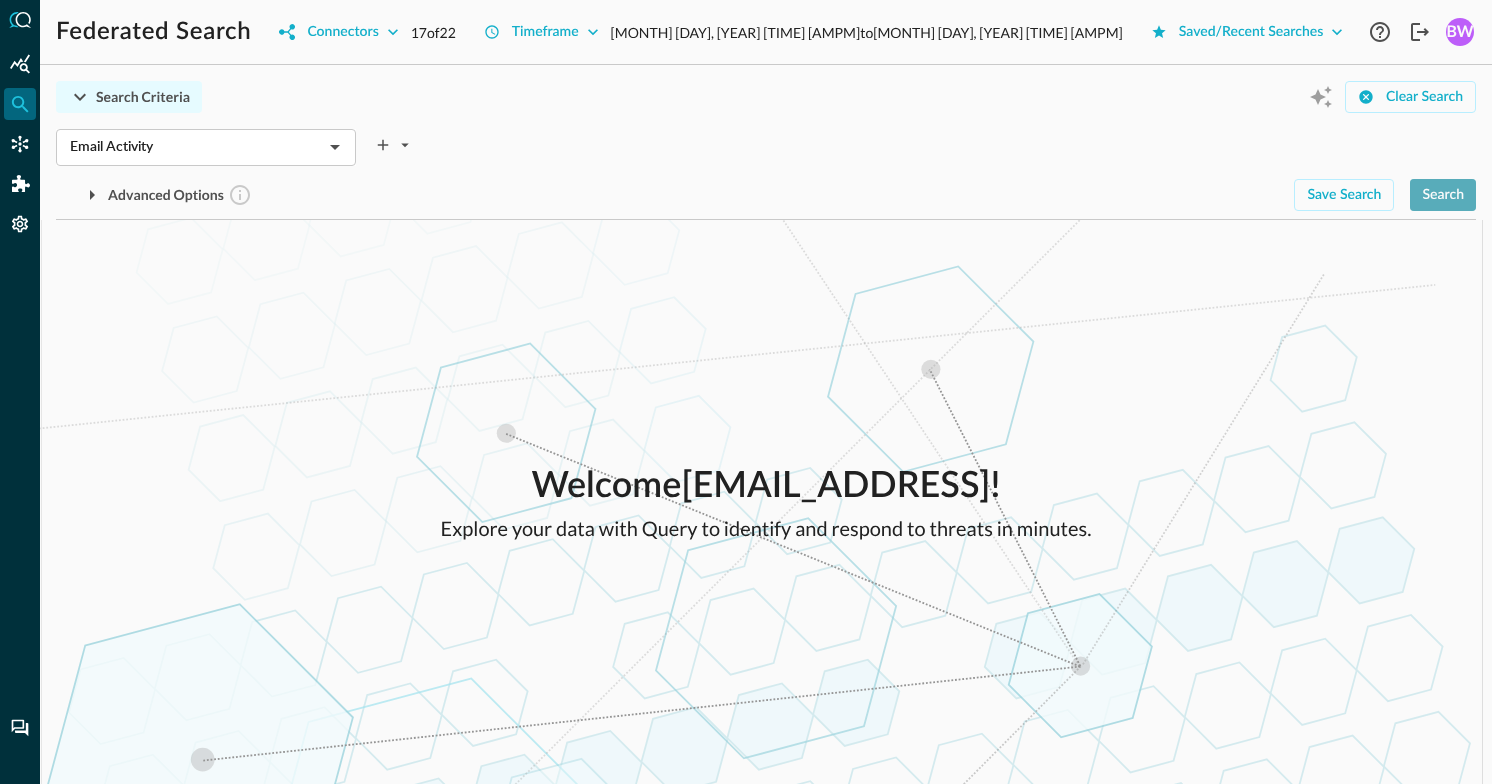 click on "Search" at bounding box center (1443, 195) 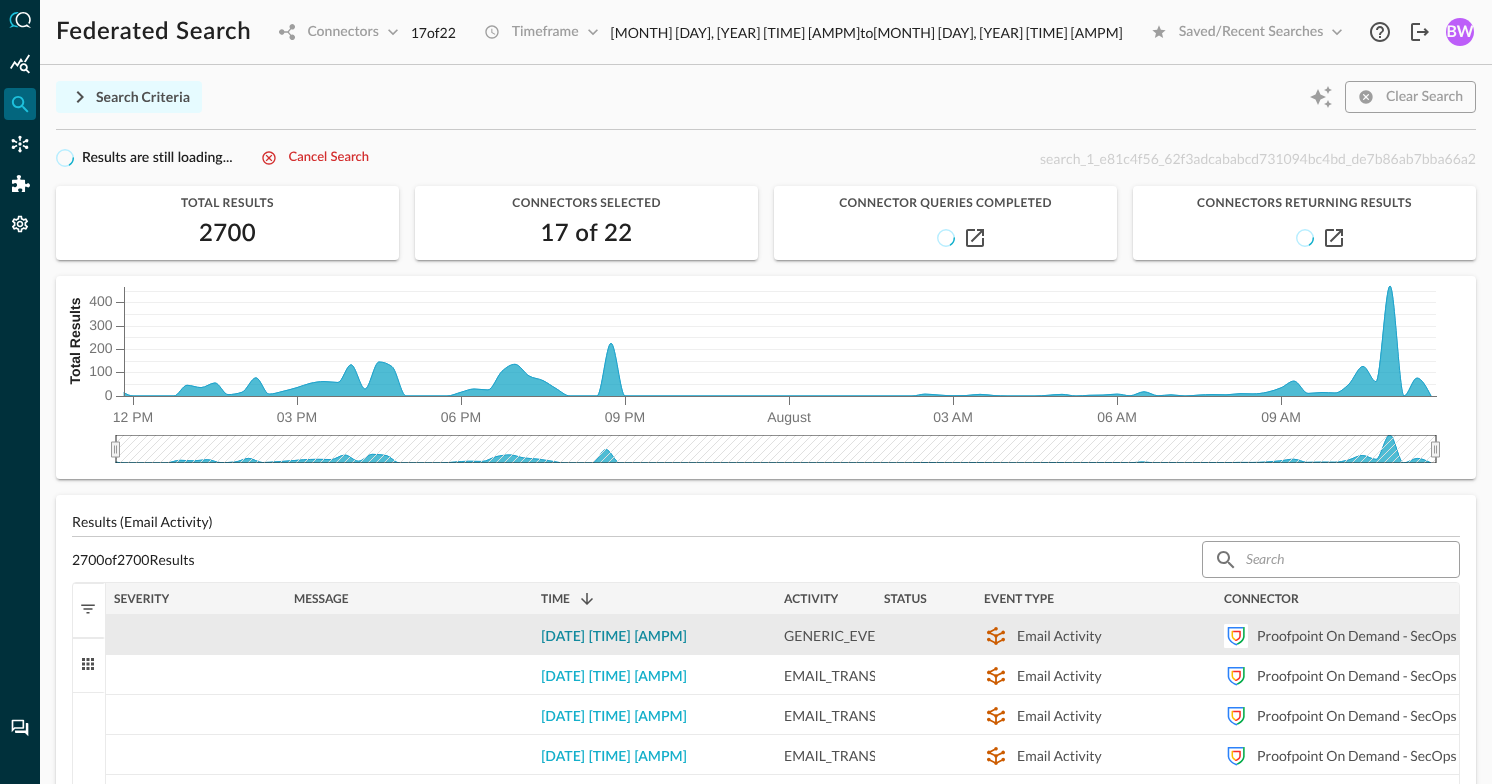 click on "[DATE] [TIME] [AMPM]" at bounding box center [614, 637] 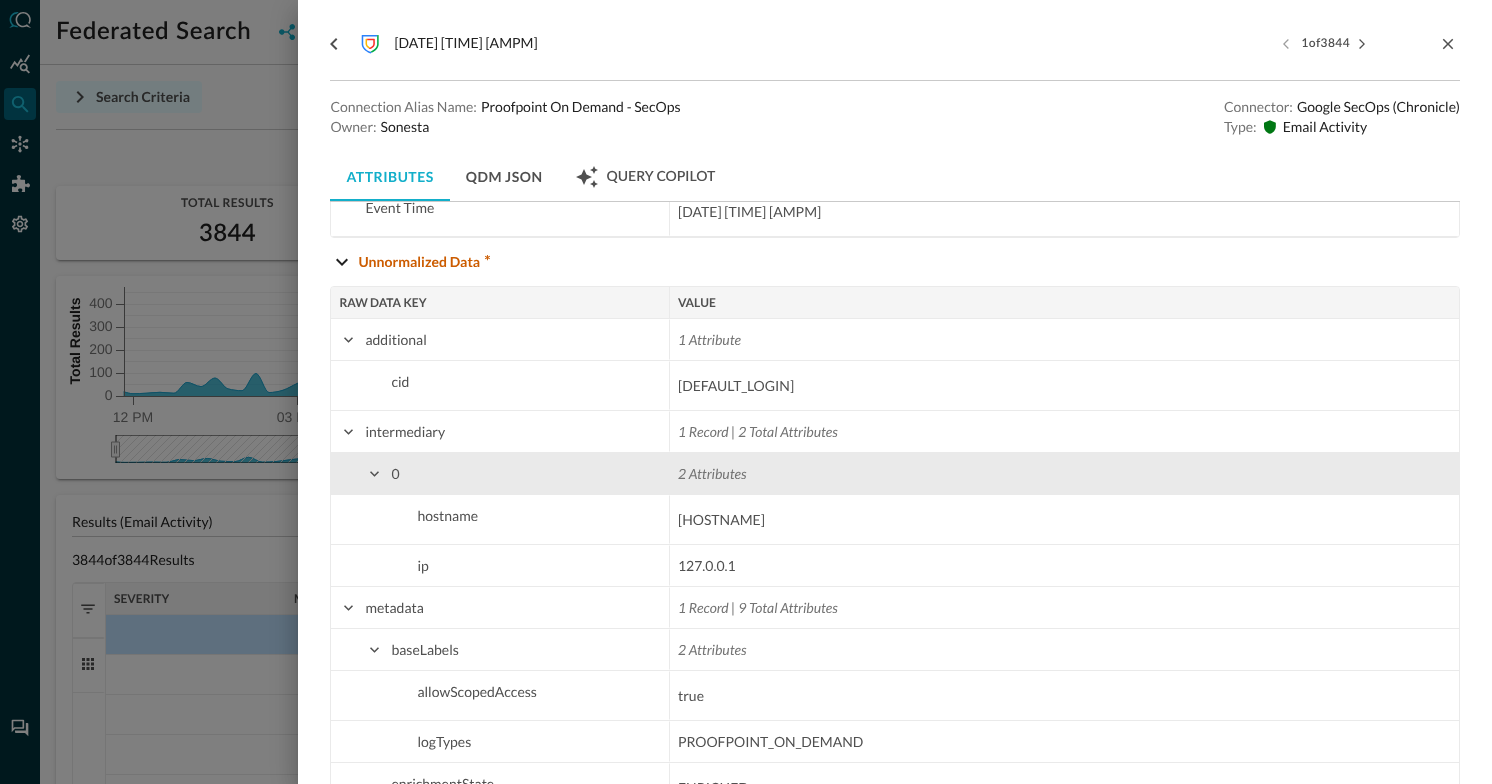 scroll, scrollTop: 0, scrollLeft: 0, axis: both 